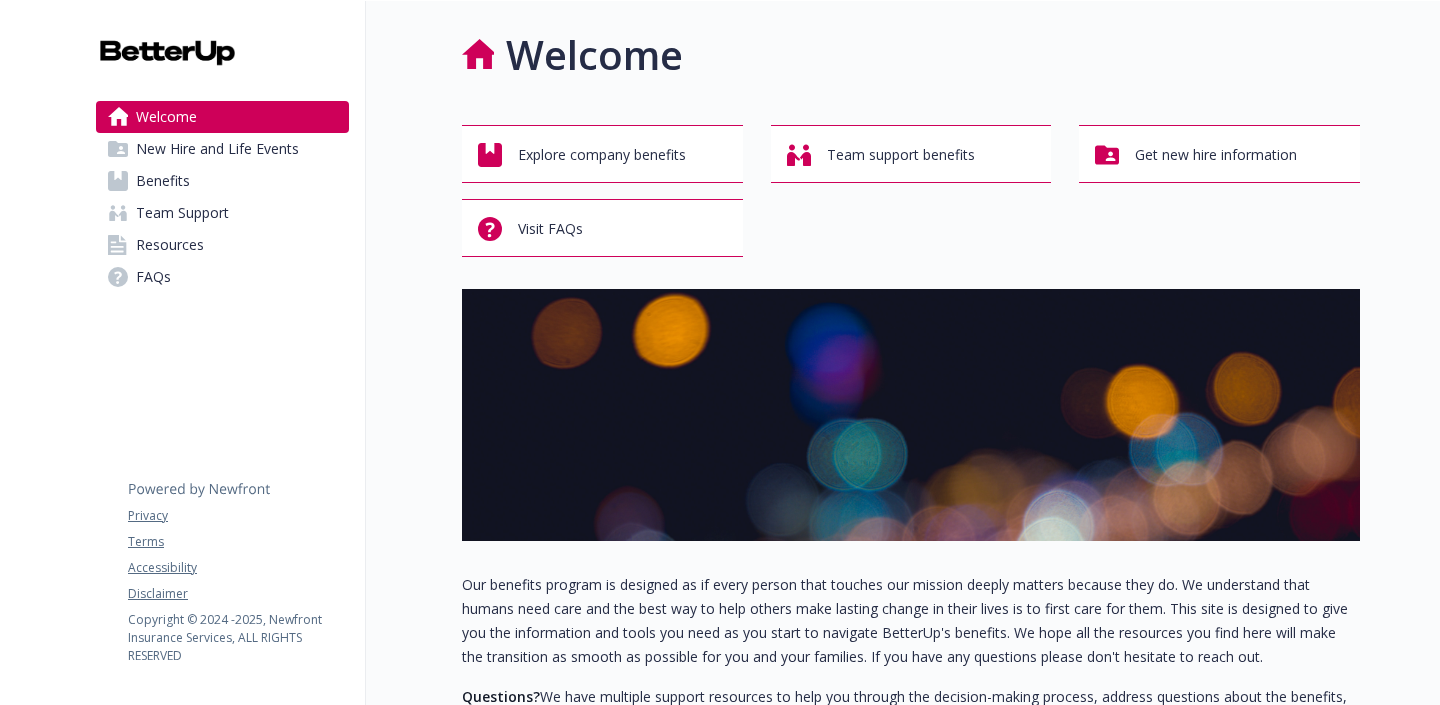 scroll, scrollTop: 0, scrollLeft: 0, axis: both 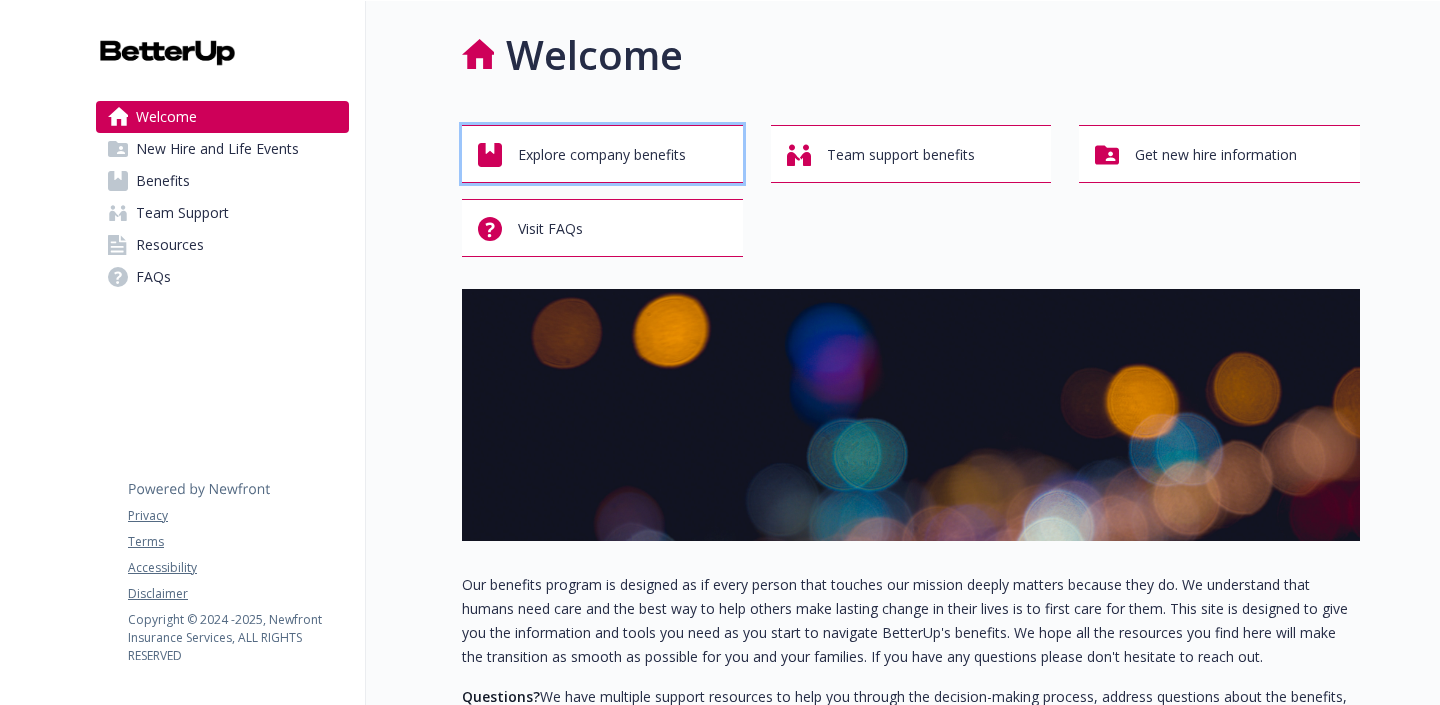 click on "Explore company benefits" at bounding box center [602, 155] 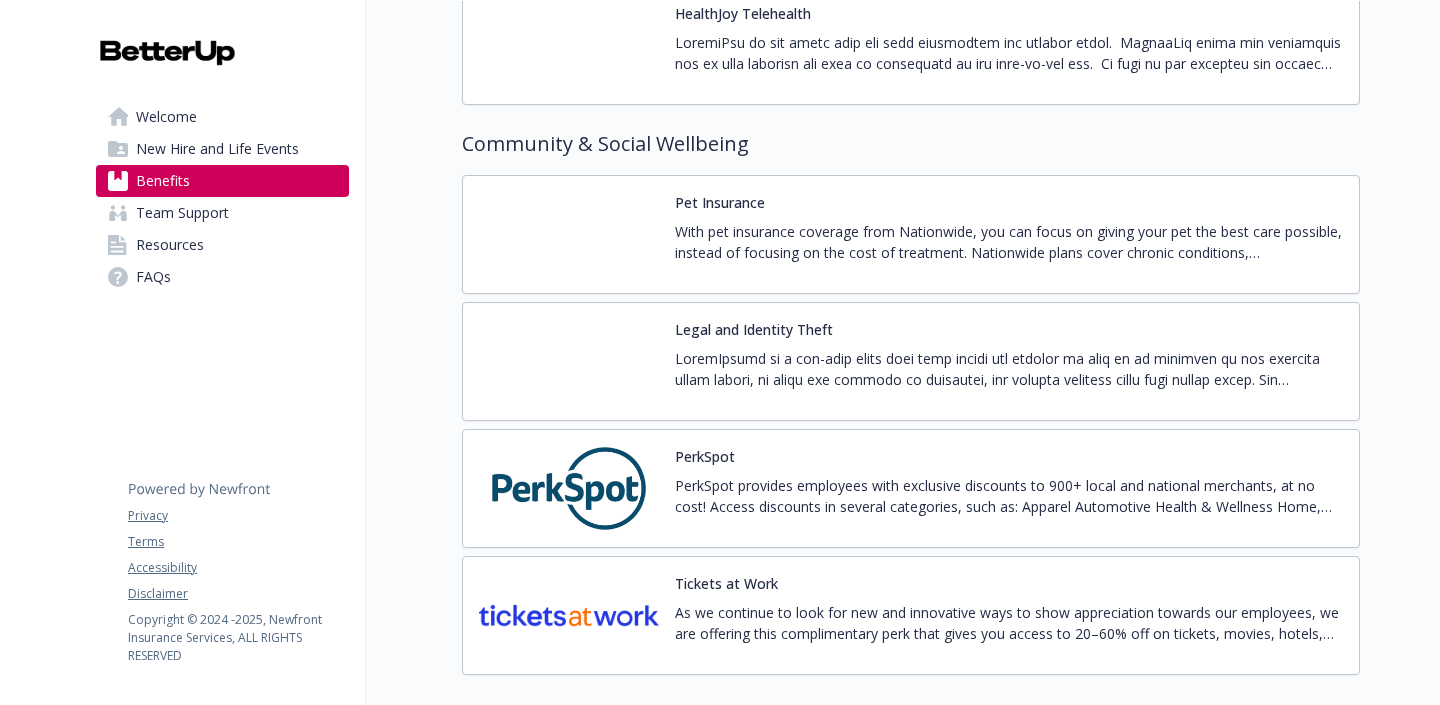 scroll, scrollTop: 4165, scrollLeft: 0, axis: vertical 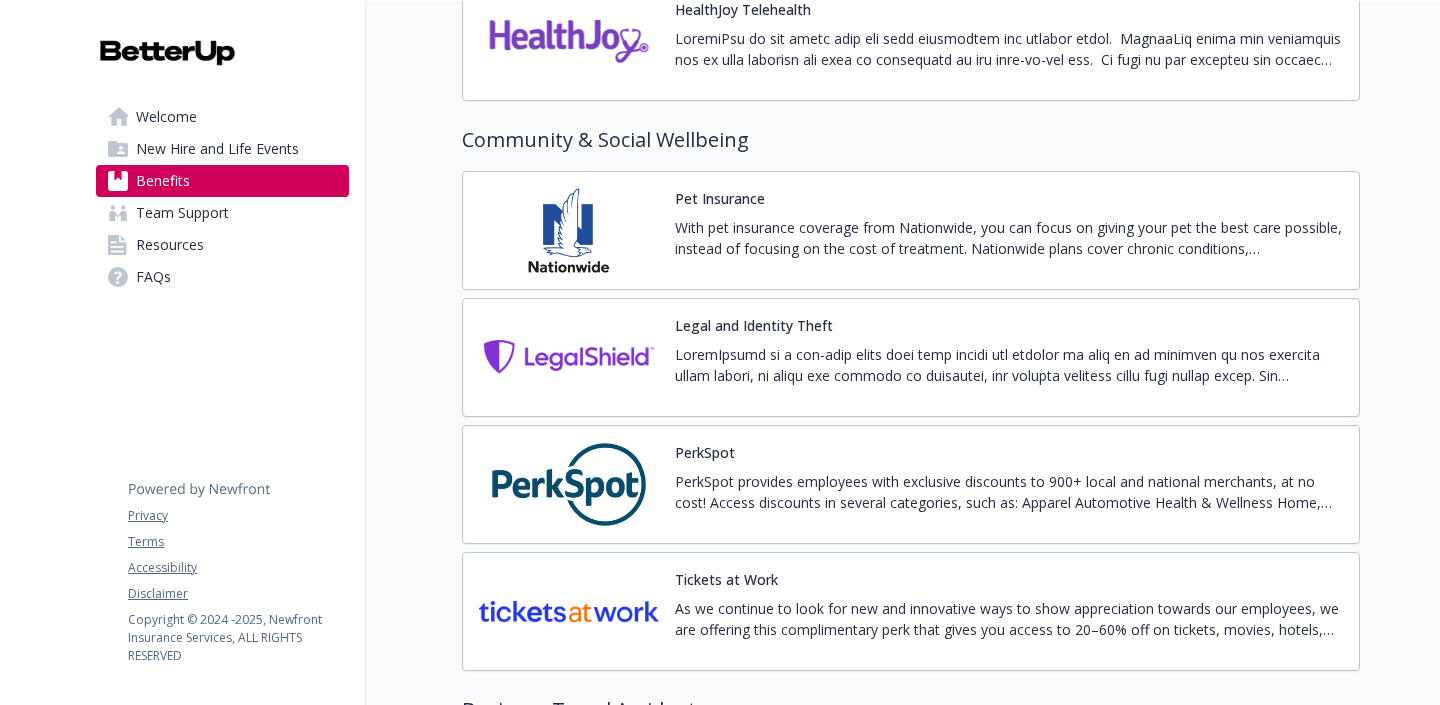 click on "As we continue to look for new and innovative ways to show appreciation towards our employees, we are offering this complimentary perk that gives you access to 20–60% off on tickets, movies, hotels, shows, concerts, sporting events and more. This is just a small token of our appreciation. Please take 2 minutes [DATE], and sign up for these complimentary perks.
Click this link here.
Fill out the information to become a member (you can use your work or personal email address).
For Company Code, please enter BETTERUP.
Get an extra $5 off at checkout with this code: 5offcedarfair" at bounding box center (1009, 619) 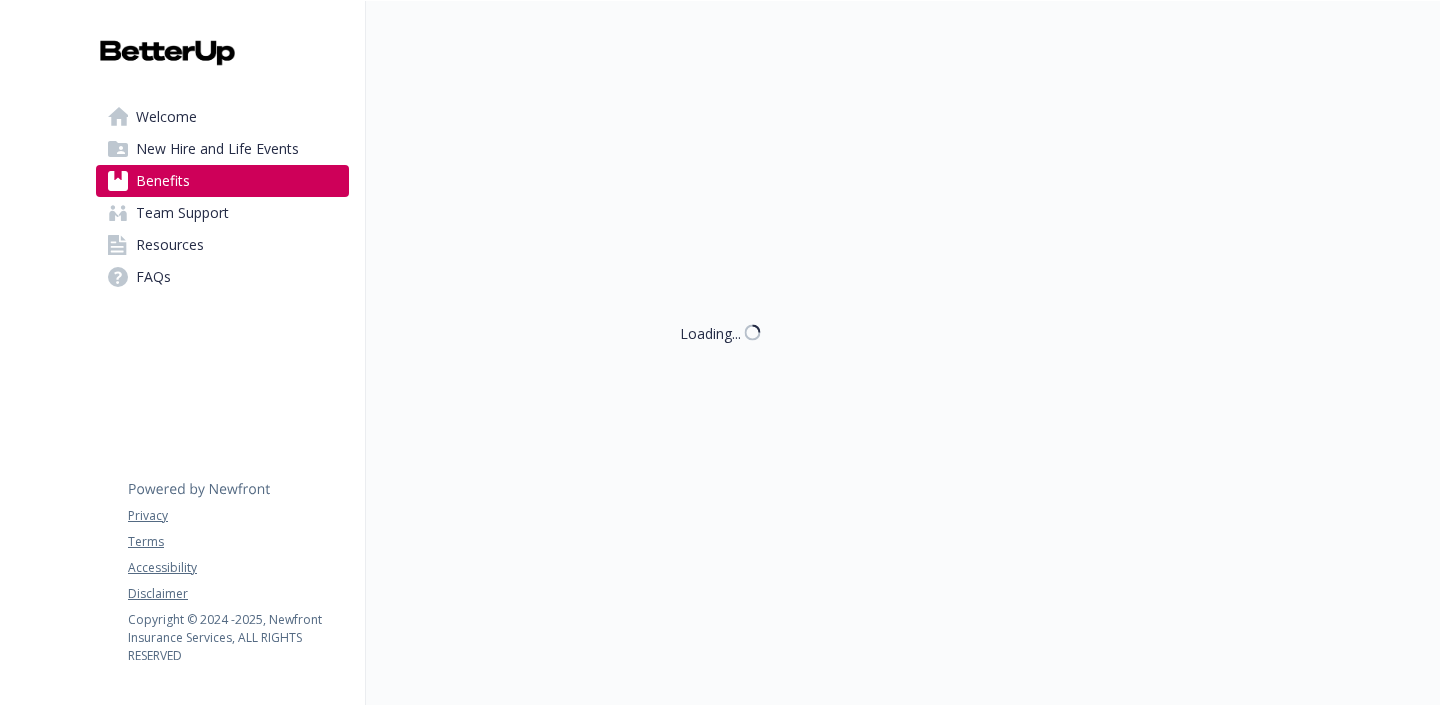 scroll, scrollTop: 4165, scrollLeft: 0, axis: vertical 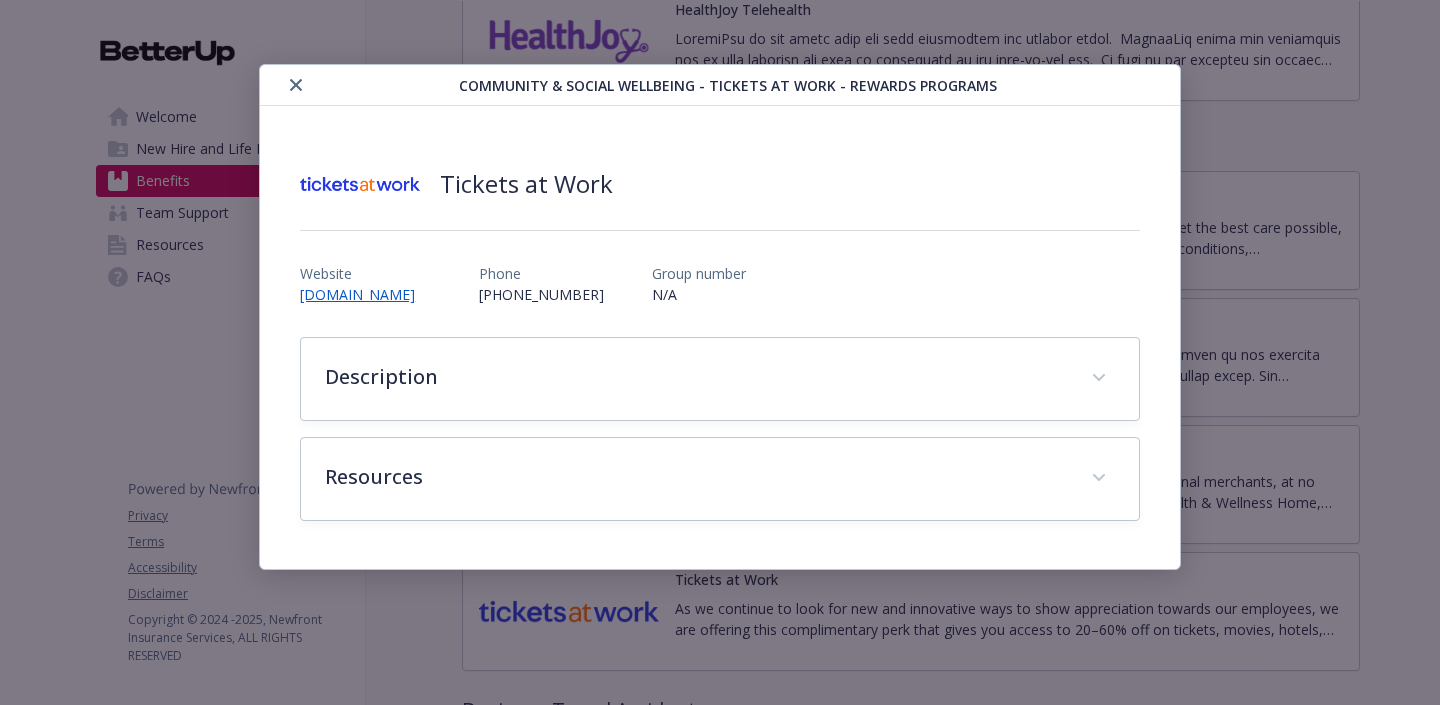 click on "Tickets at Work Website [DOMAIN_NAME] Phone [PHONE_NUMBER] Group number N/A Description As we continue to look for new and innovative ways to show appreciation towards our employees, we are offering this complimentary perk that gives you access to 20–60% off on tickets, movies, hotels, shows, concerts, sporting events and more. This is just a small token of our appreciation. Please take 2 minutes [DATE], and sign up for these complimentary perks.
Click this  link here .
Fill out the information to become a member (you can use your work or personal email address).
For Company Code, please enter  BETTERUP .
Get an extra $5 off at checkout with this code: 5offcedarfair Resources Tickets at Work Product List.pdf Tickets at Work Welcome Flyer.pdf" at bounding box center [720, 337] 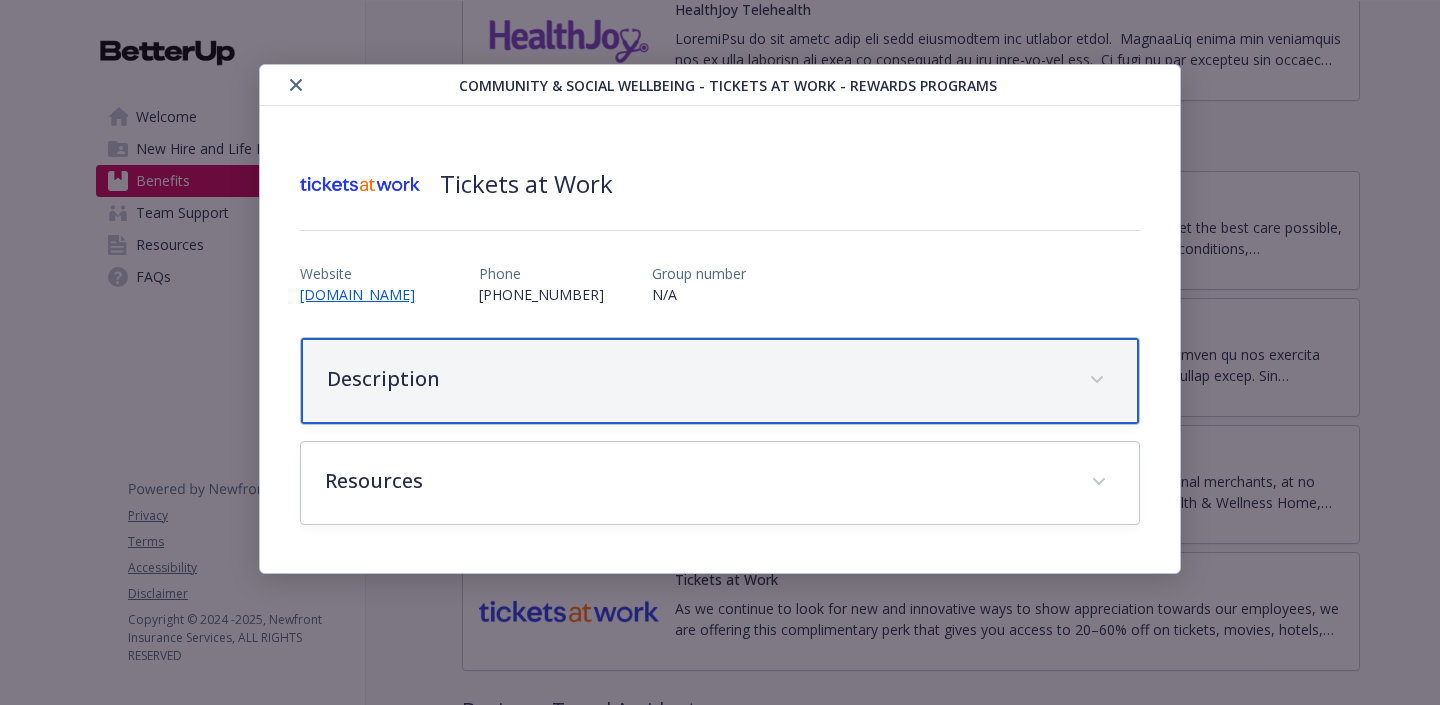 click on "Description" at bounding box center (720, 381) 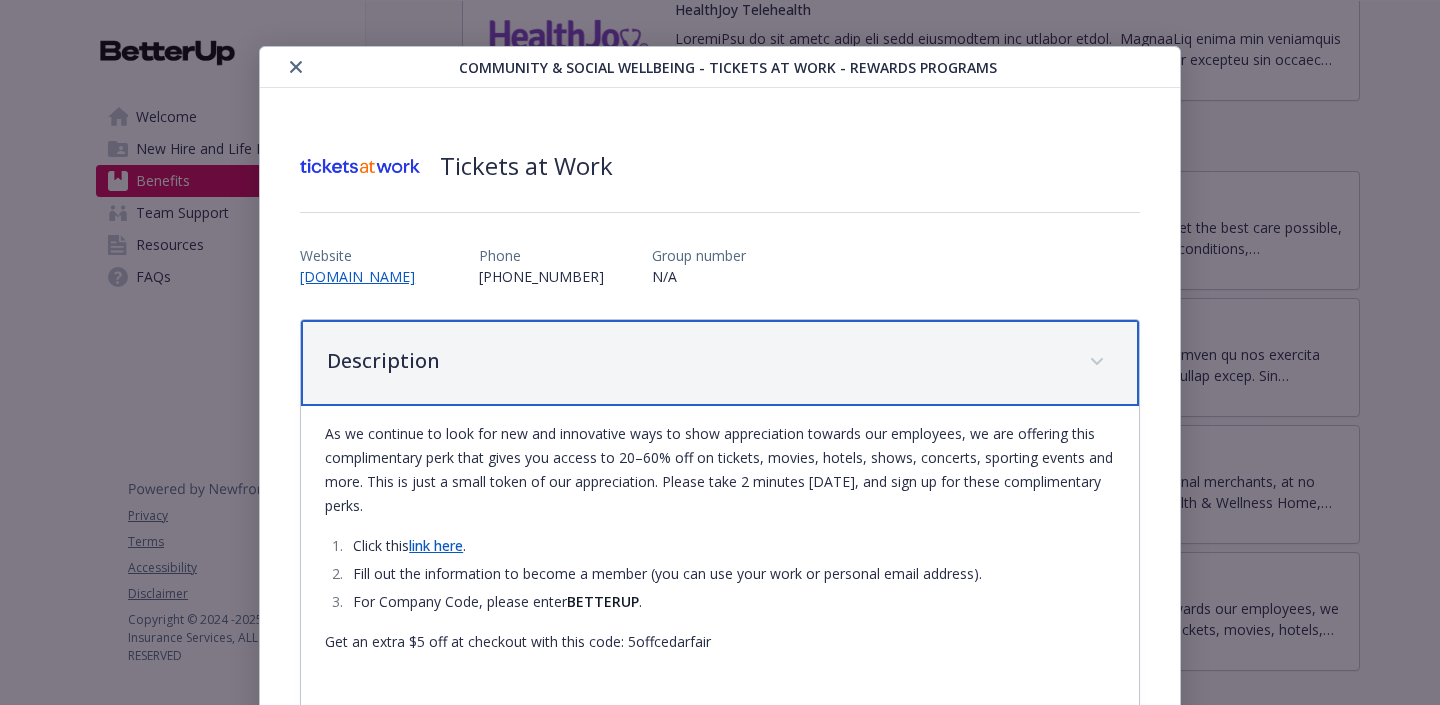 scroll, scrollTop: 126, scrollLeft: 0, axis: vertical 